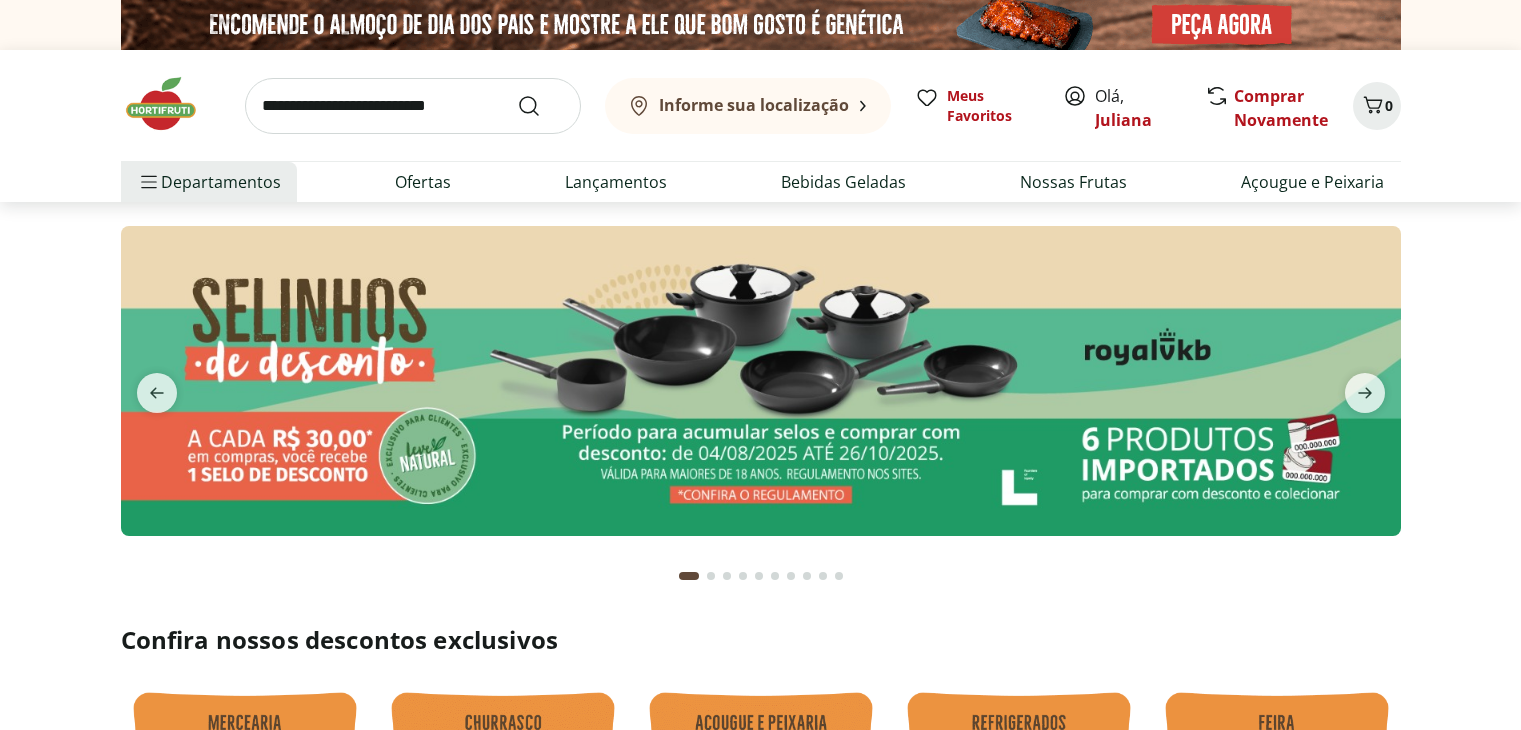 scroll, scrollTop: 0, scrollLeft: 0, axis: both 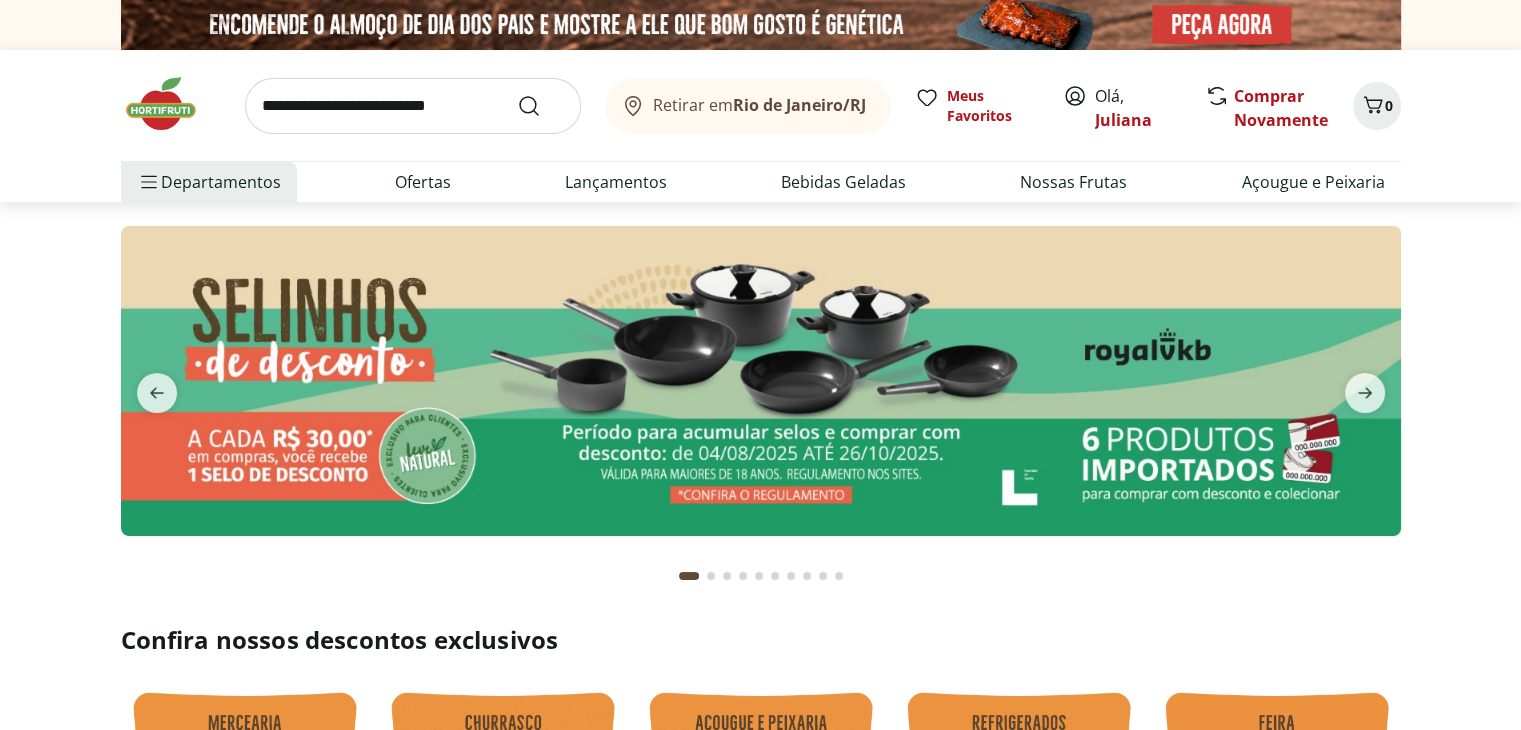 click at bounding box center [413, 106] 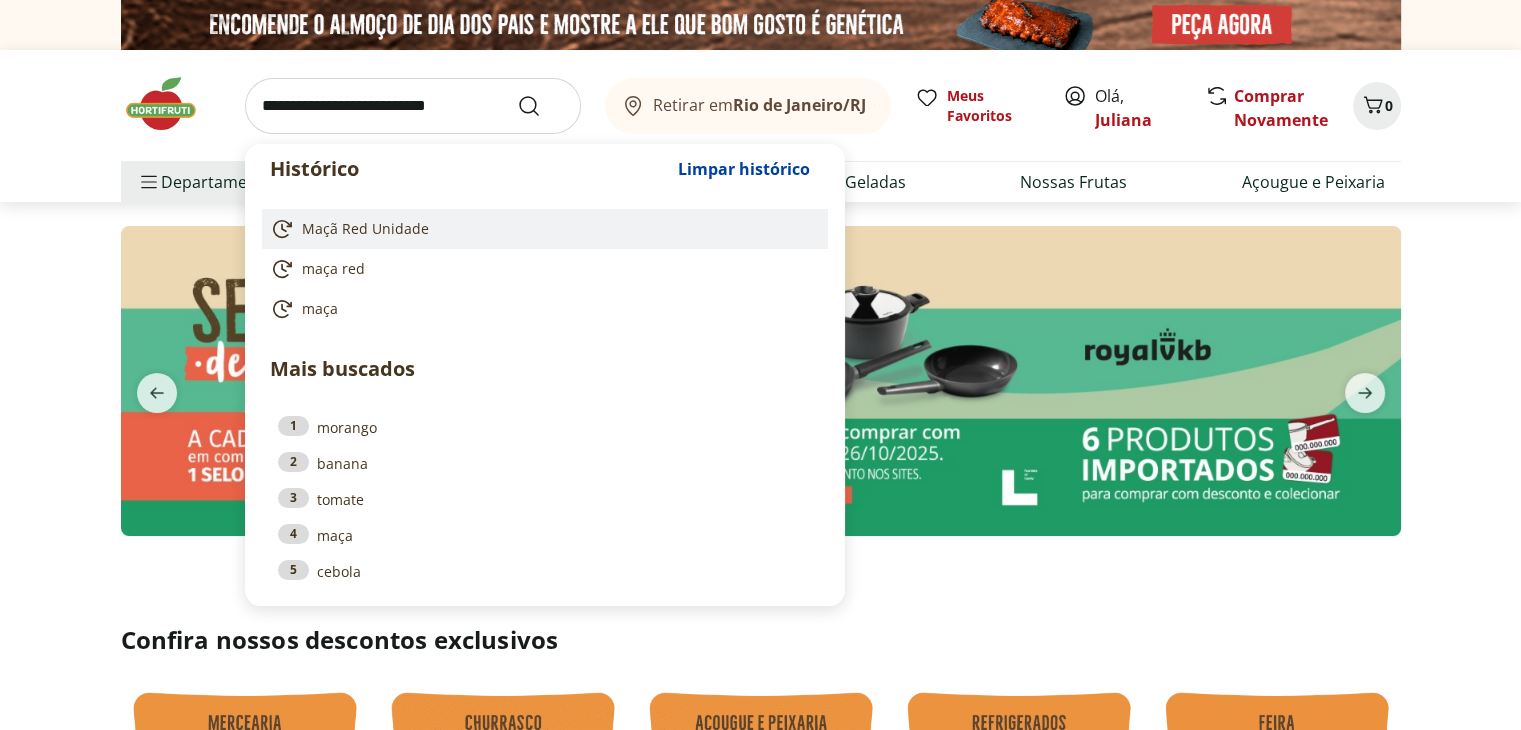 click on "Maçã Red Unidade" at bounding box center (365, 229) 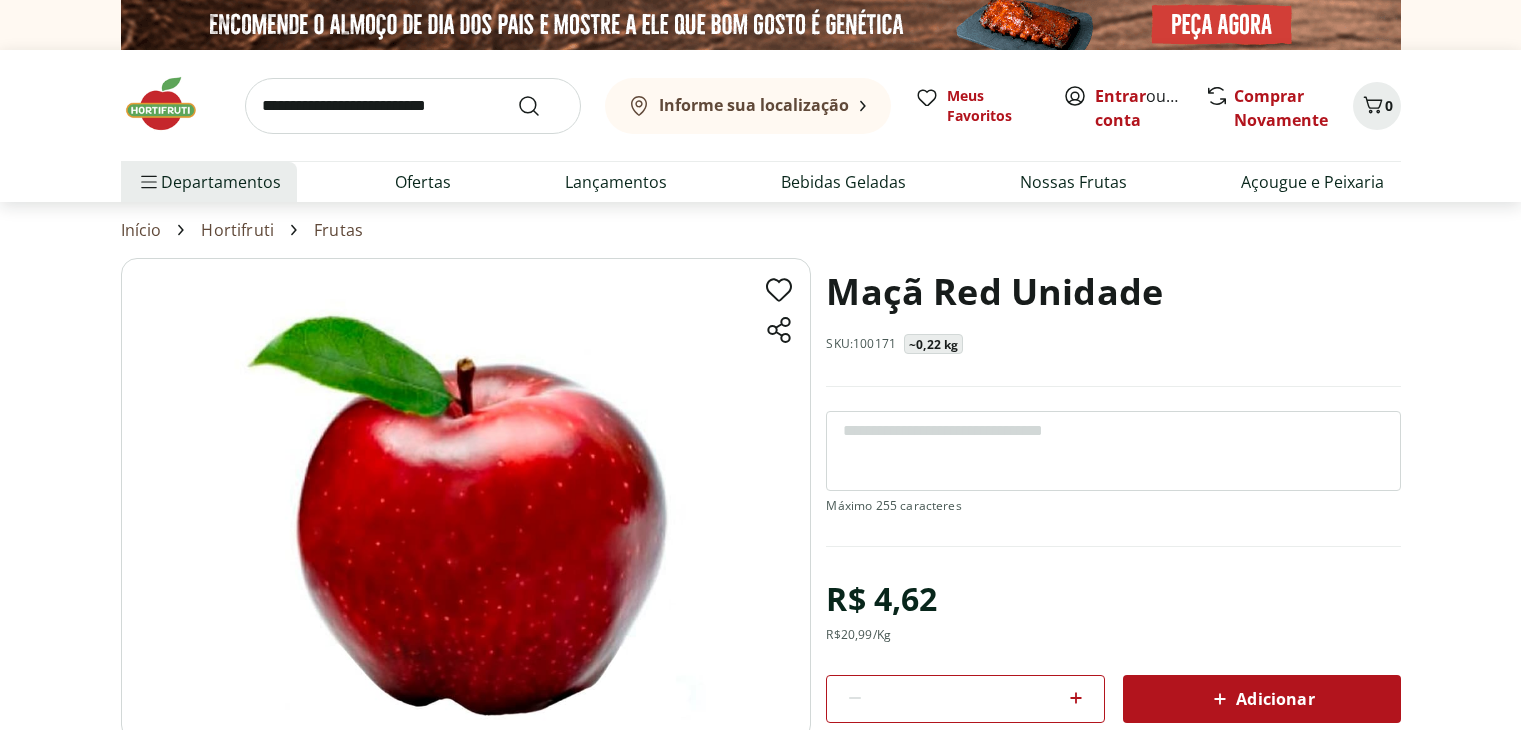 scroll, scrollTop: 0, scrollLeft: 0, axis: both 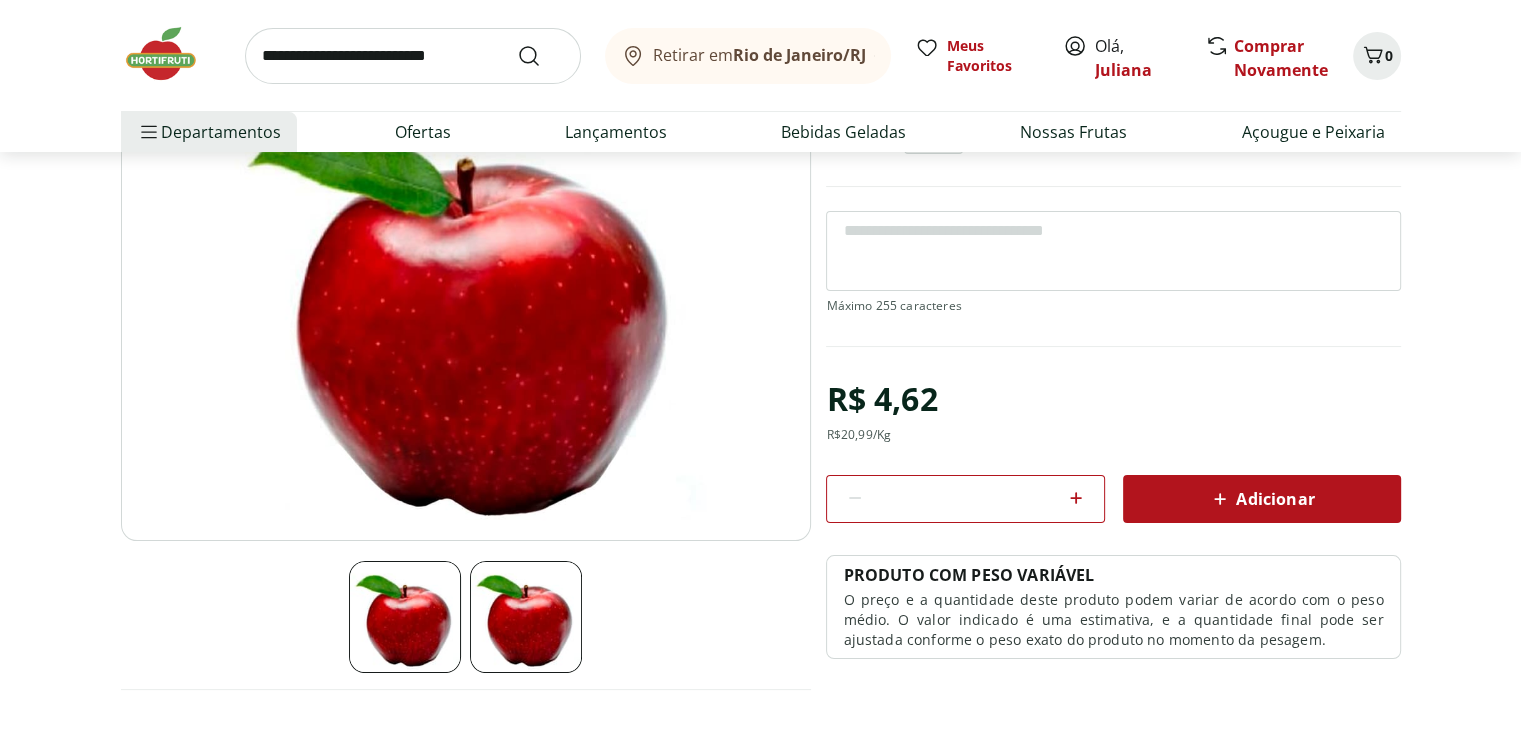 click 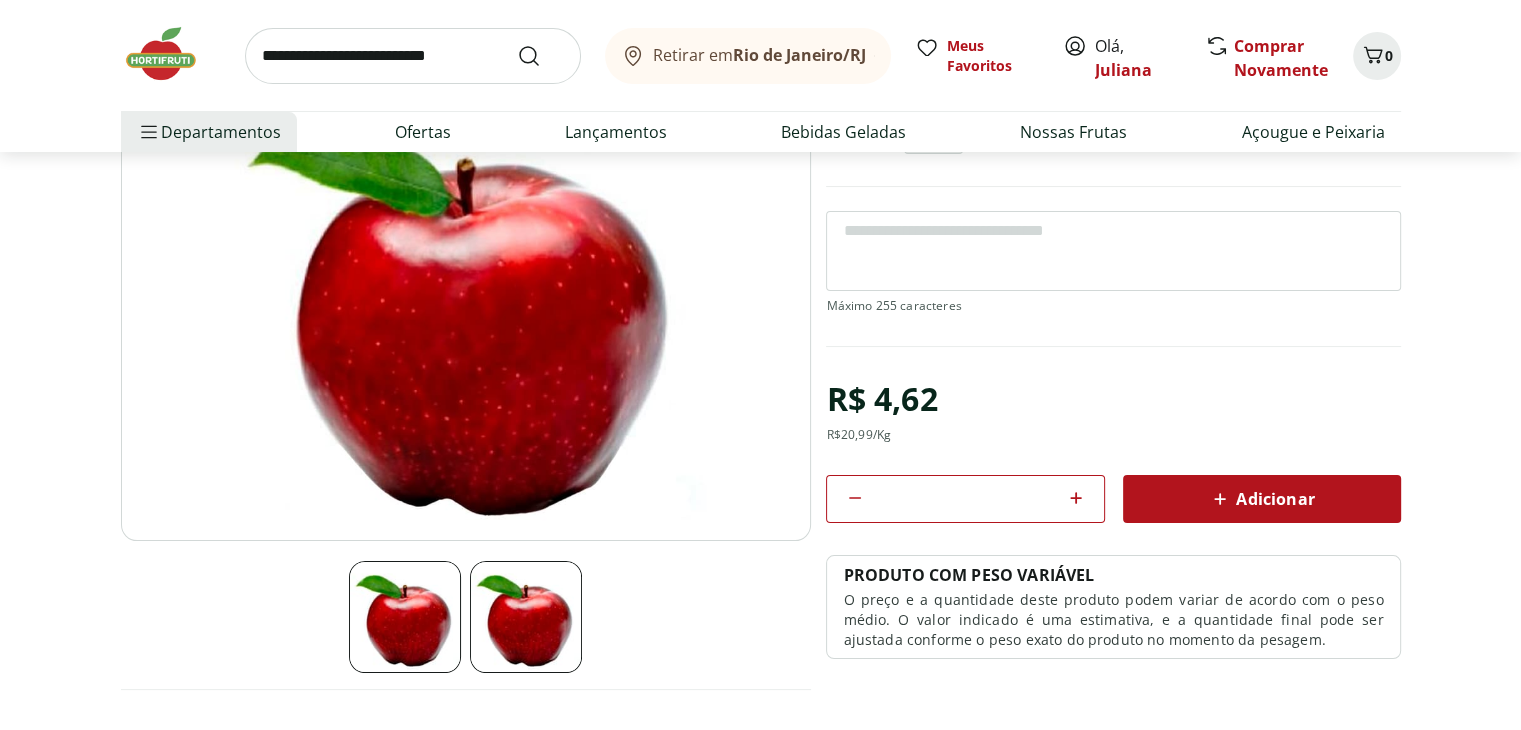 click 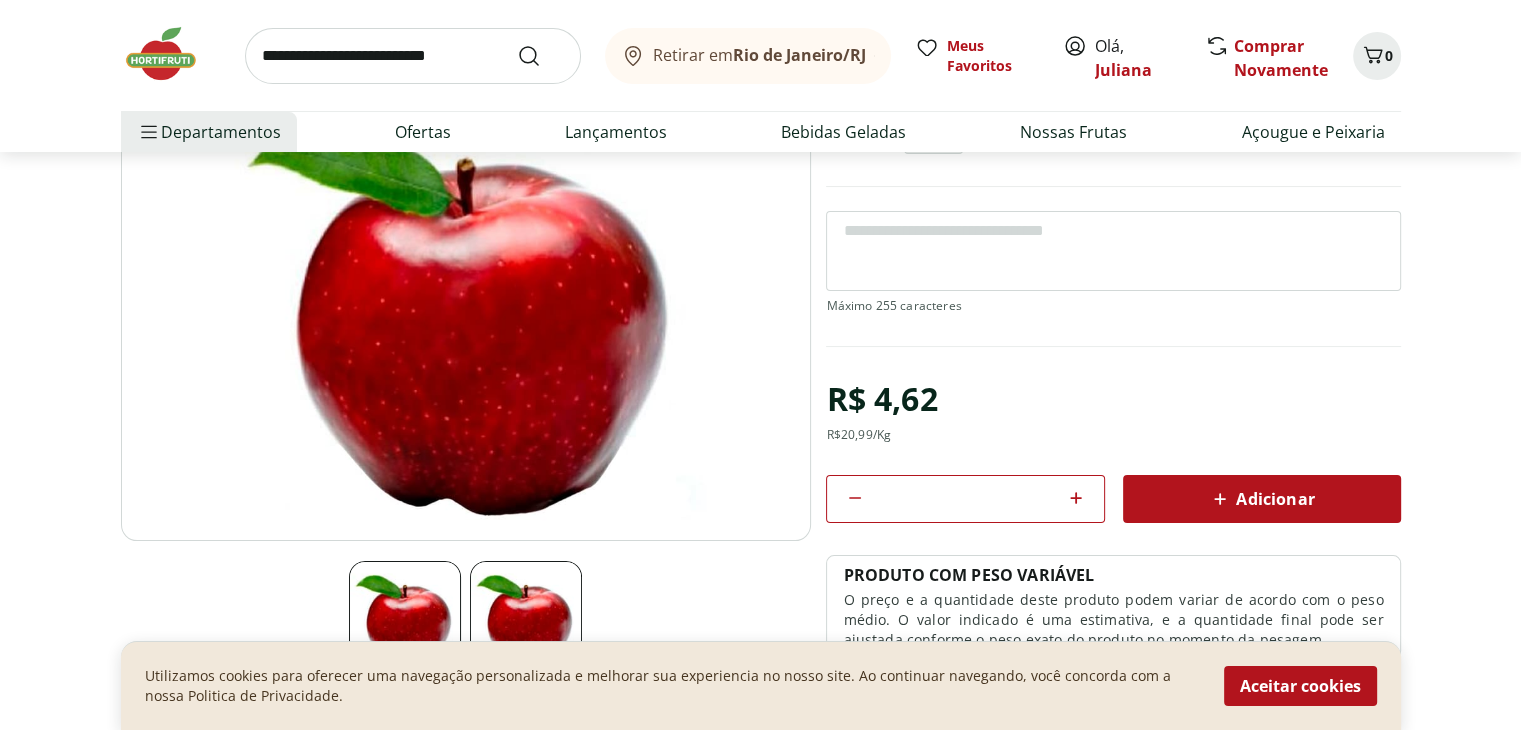 click 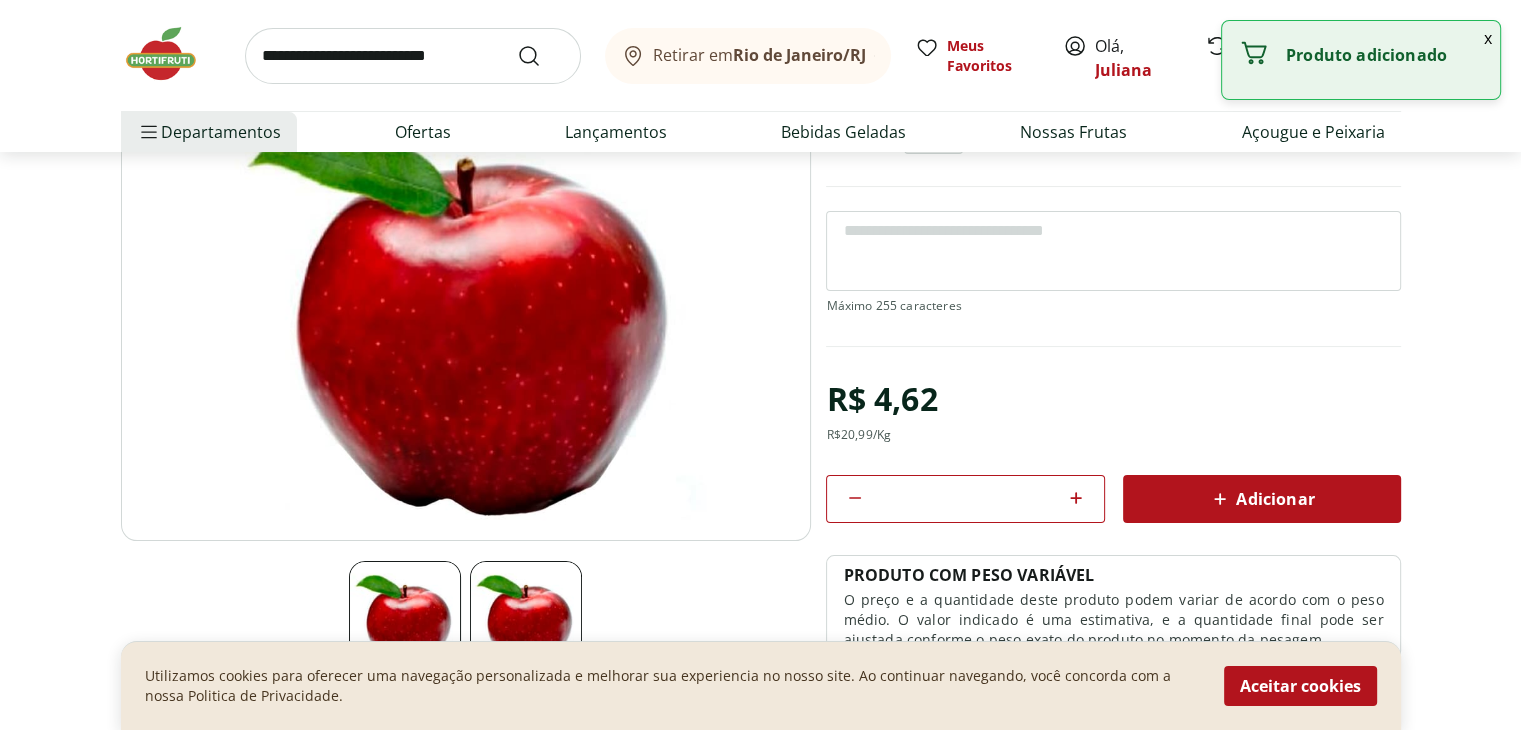 click on "x" at bounding box center (1488, 38) 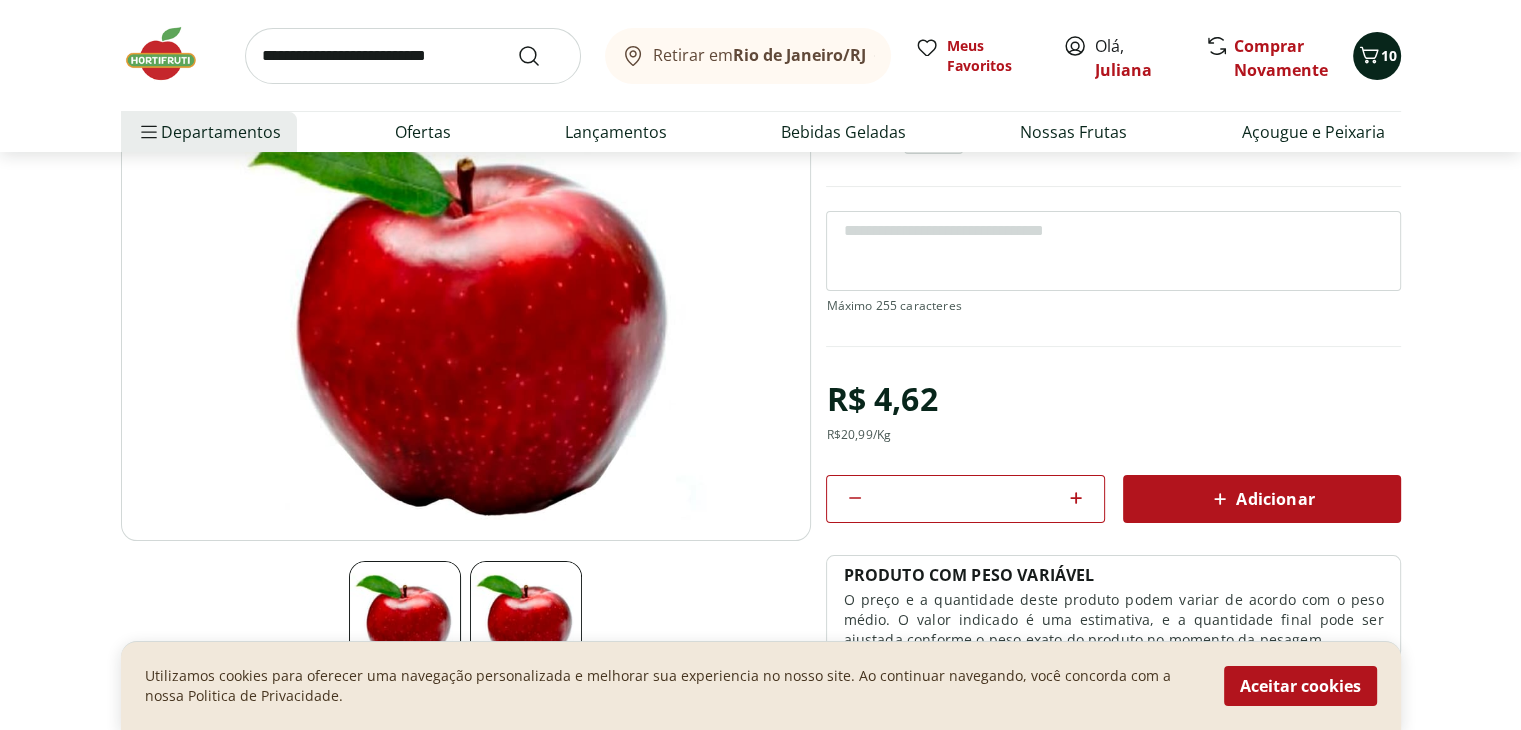 click on "10" at bounding box center [1389, 55] 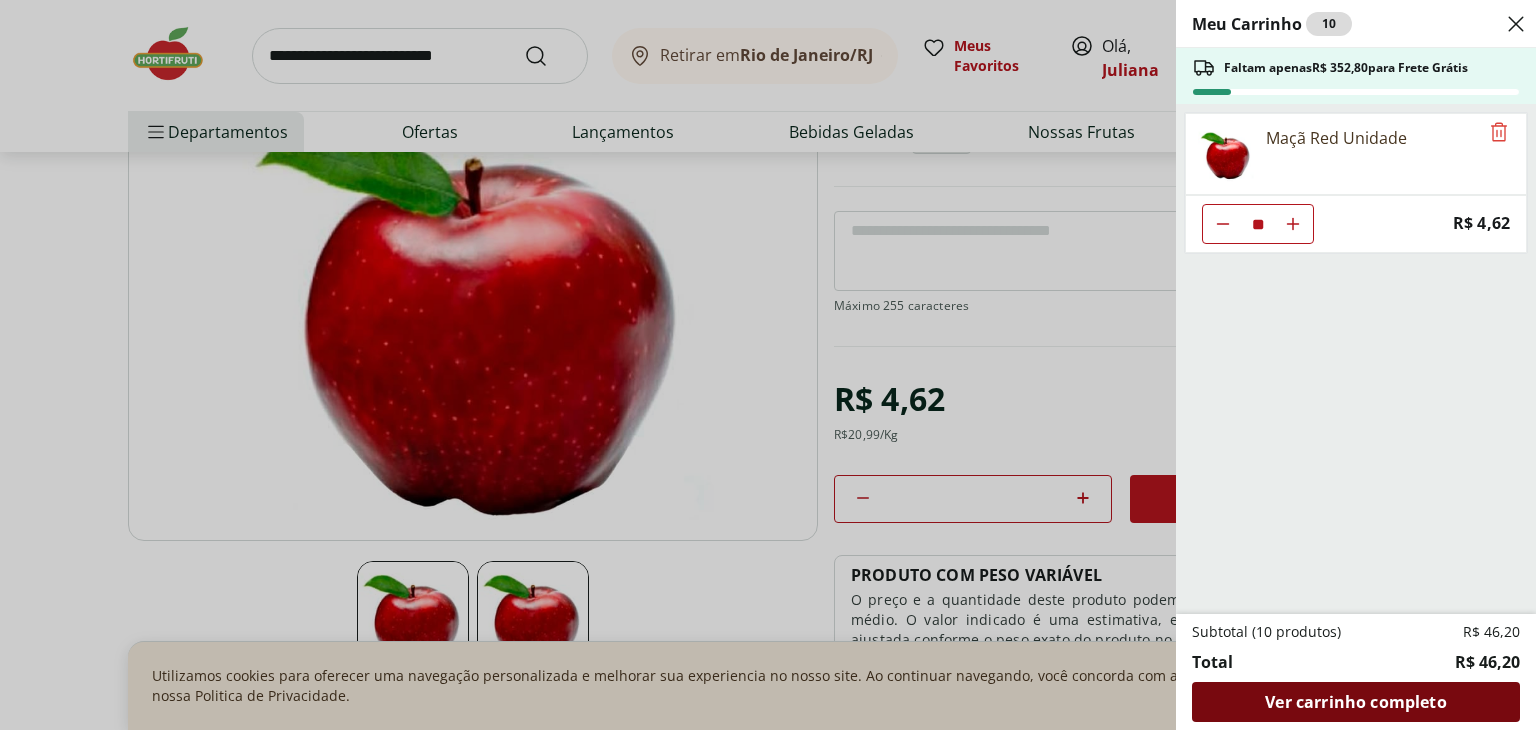 click on "Ver carrinho completo" at bounding box center [1355, 702] 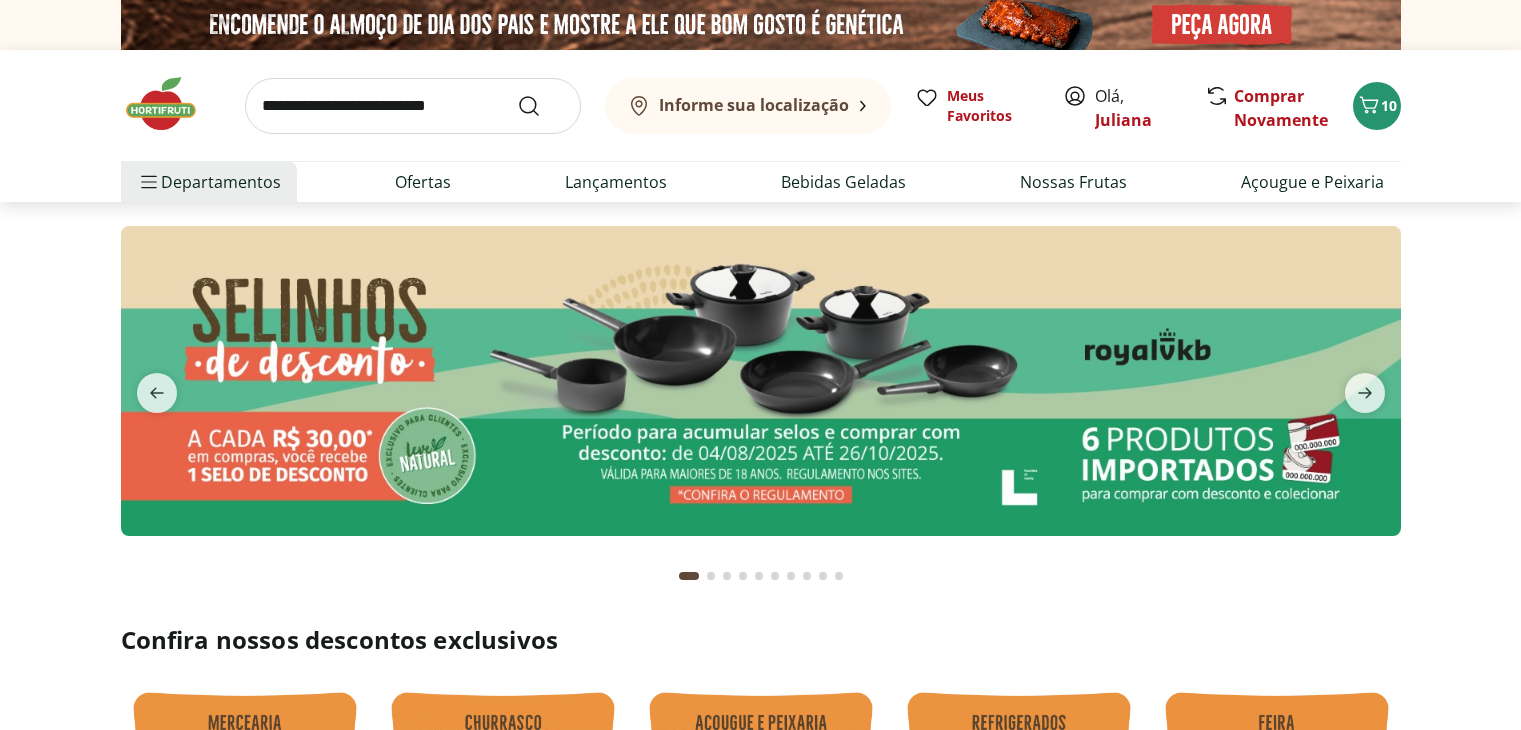 scroll, scrollTop: 0, scrollLeft: 0, axis: both 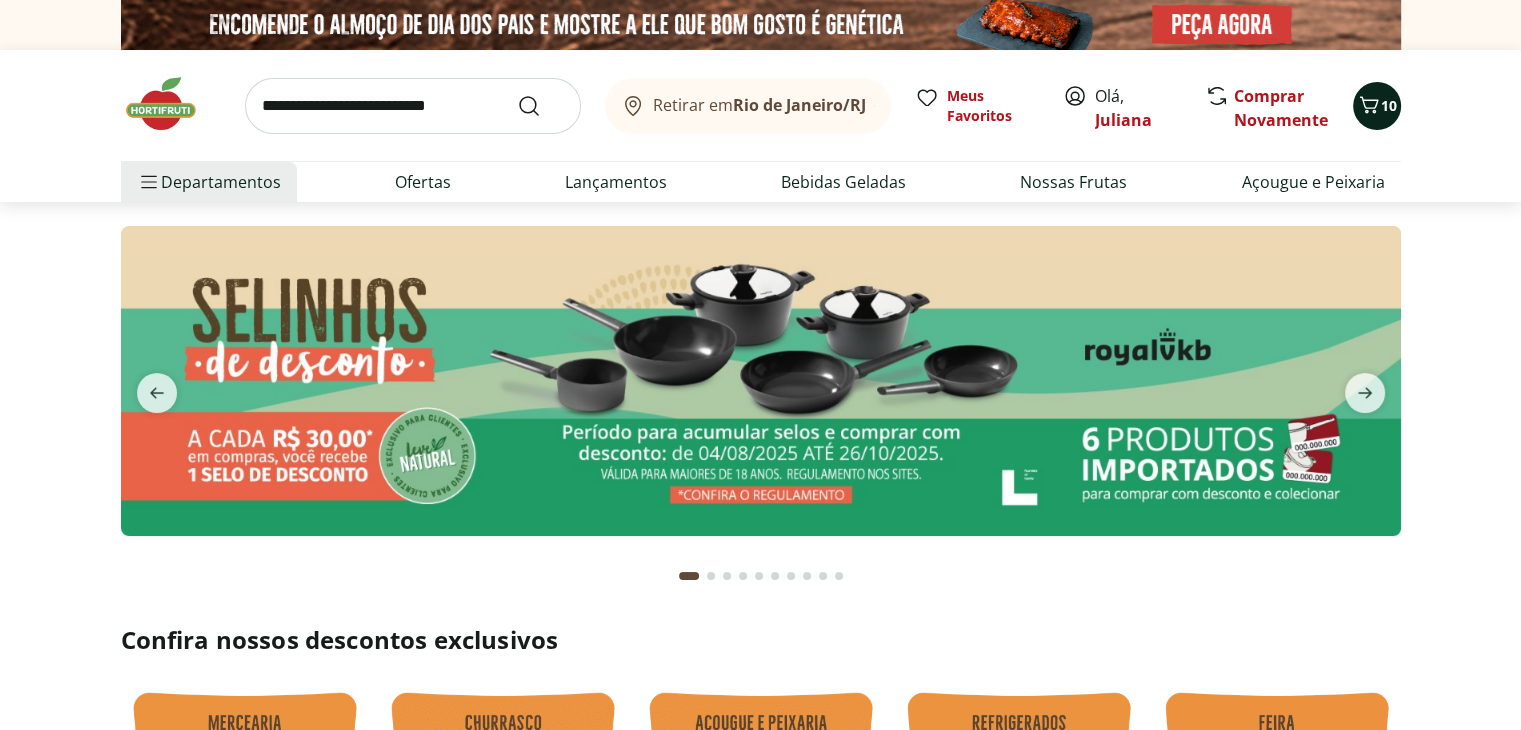 click 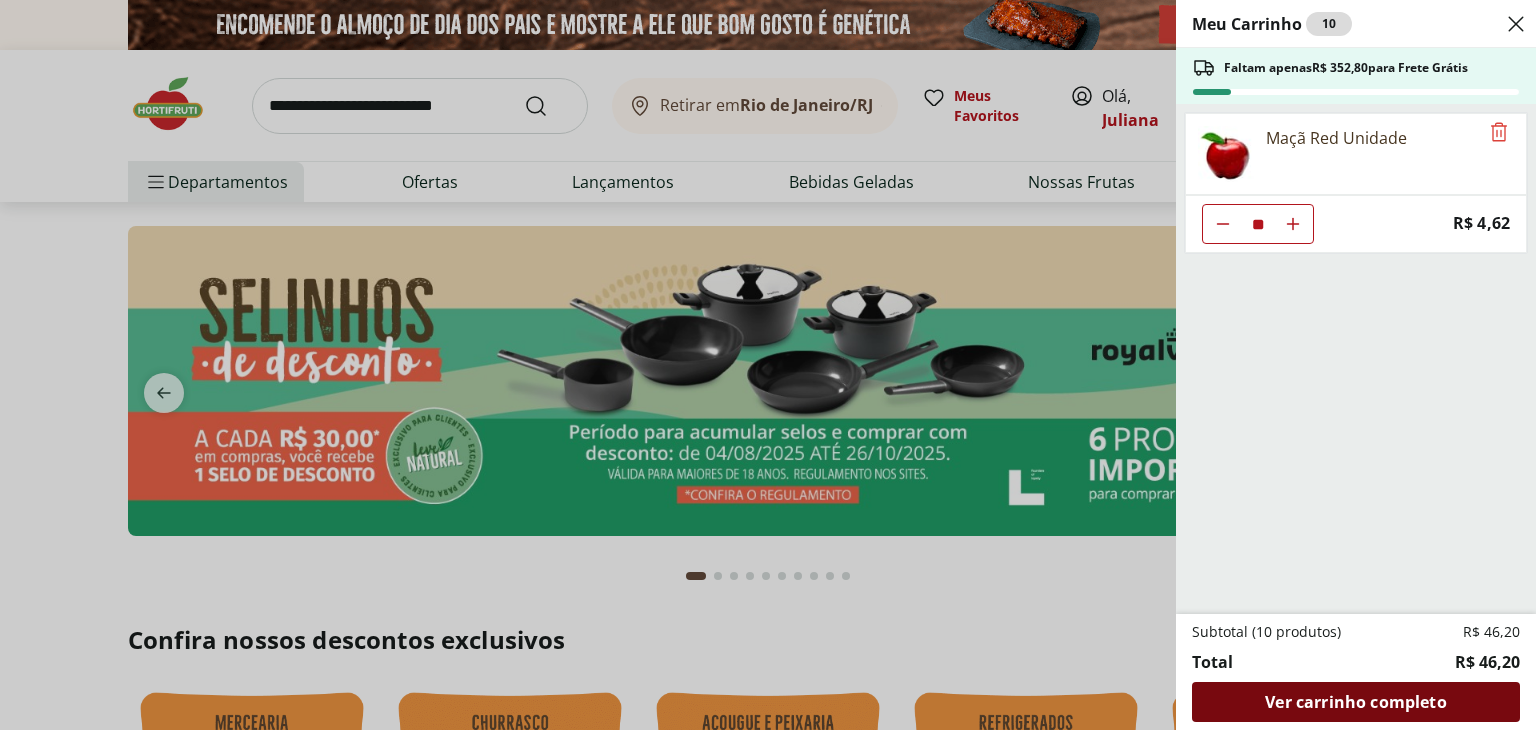 click on "Ver carrinho completo" at bounding box center (1355, 702) 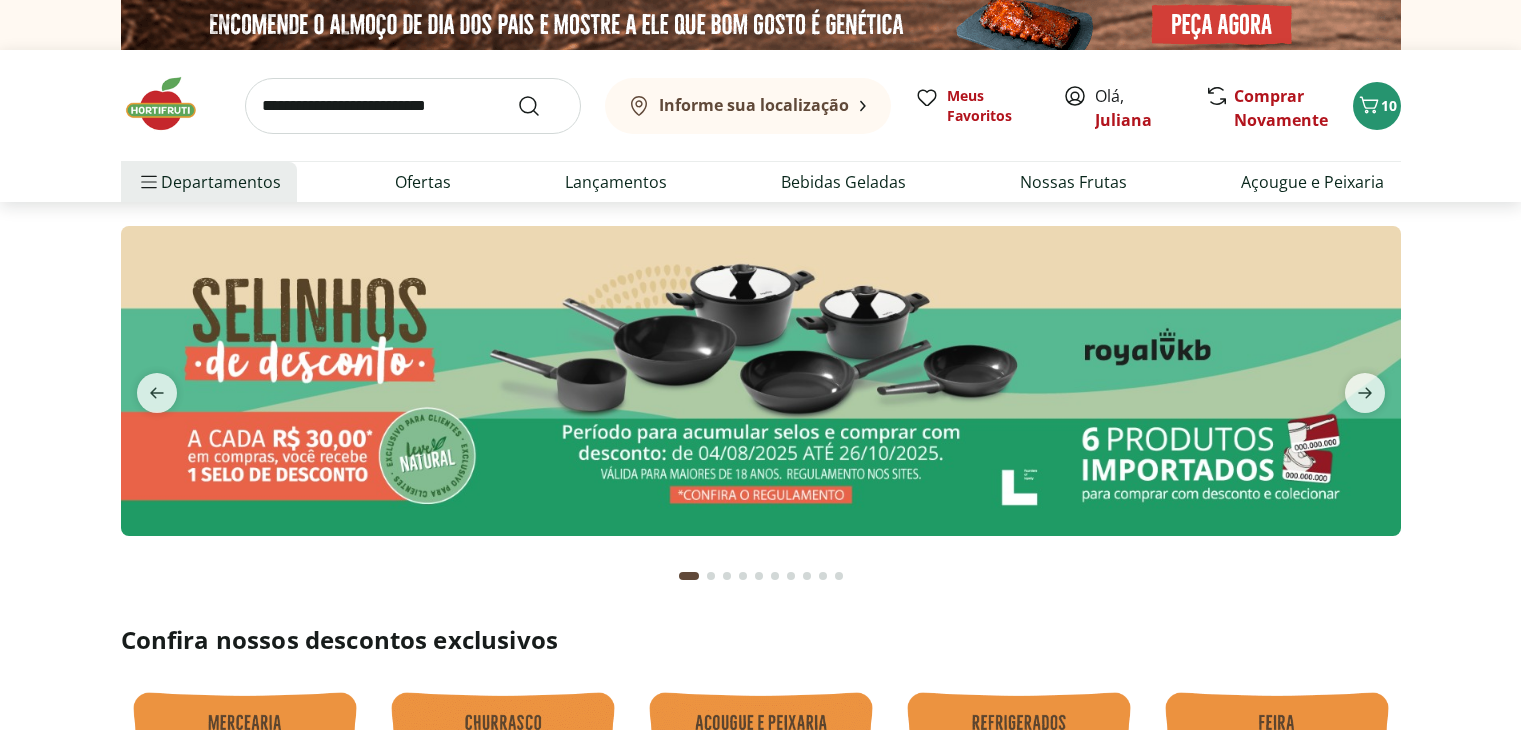 scroll, scrollTop: 0, scrollLeft: 0, axis: both 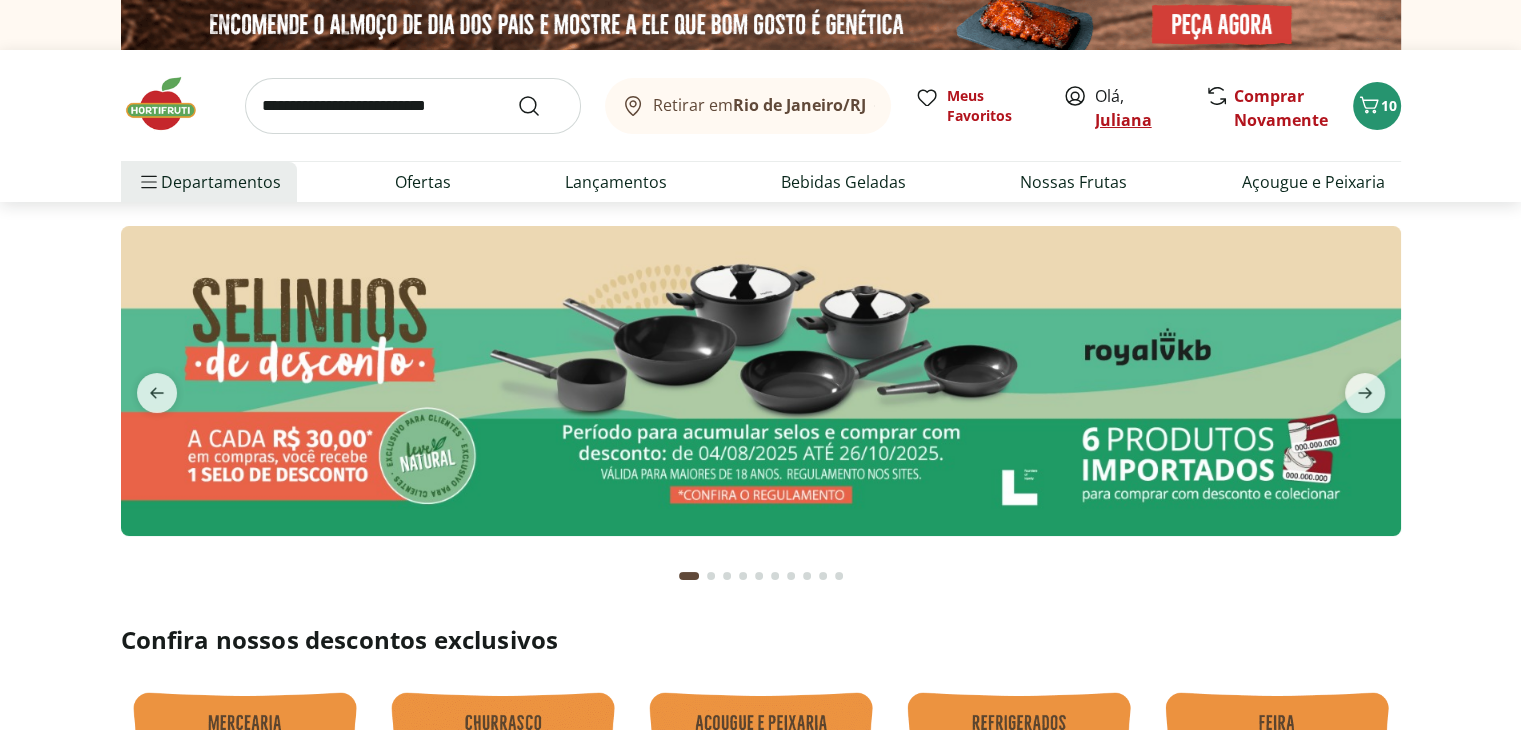 click on "Juliana" at bounding box center (1123, 120) 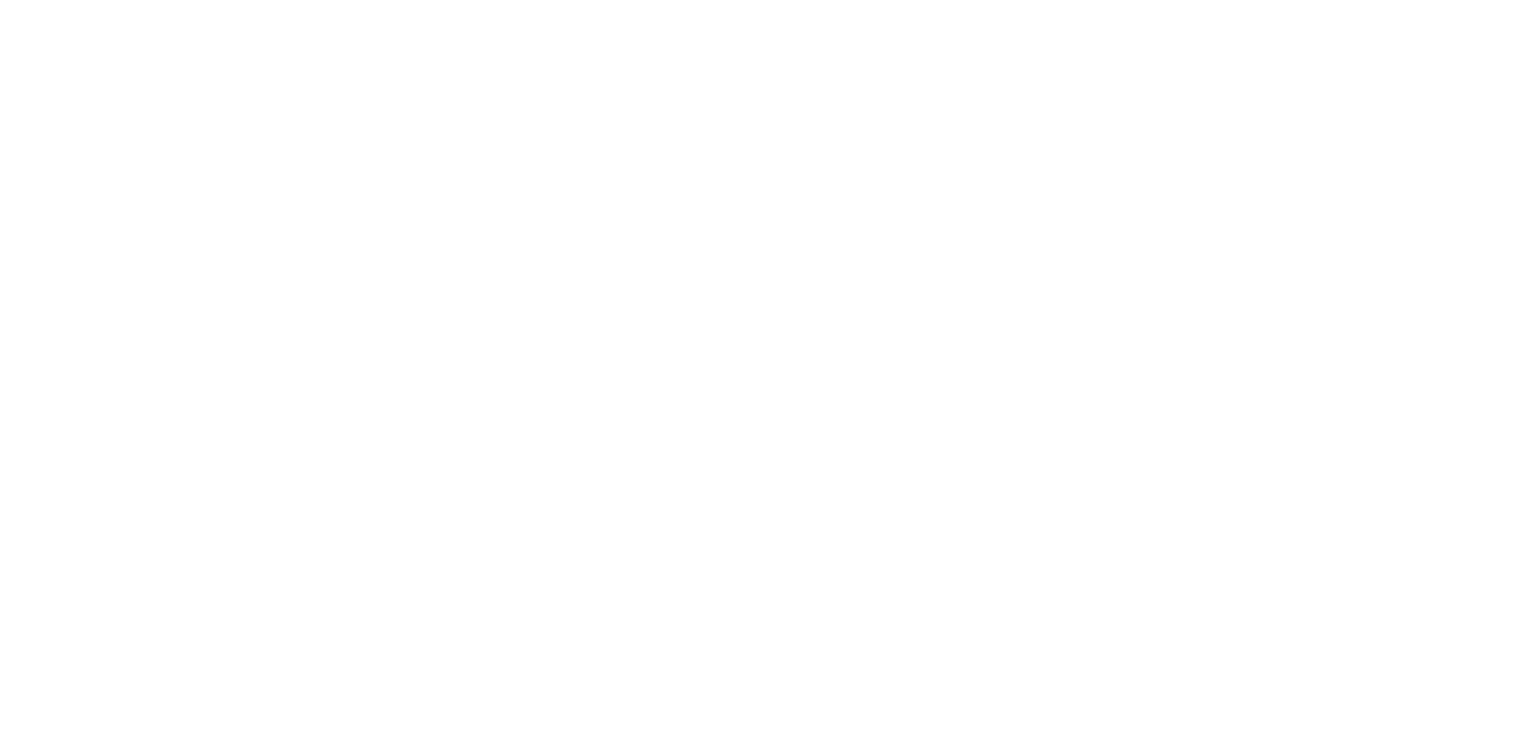 scroll, scrollTop: 0, scrollLeft: 0, axis: both 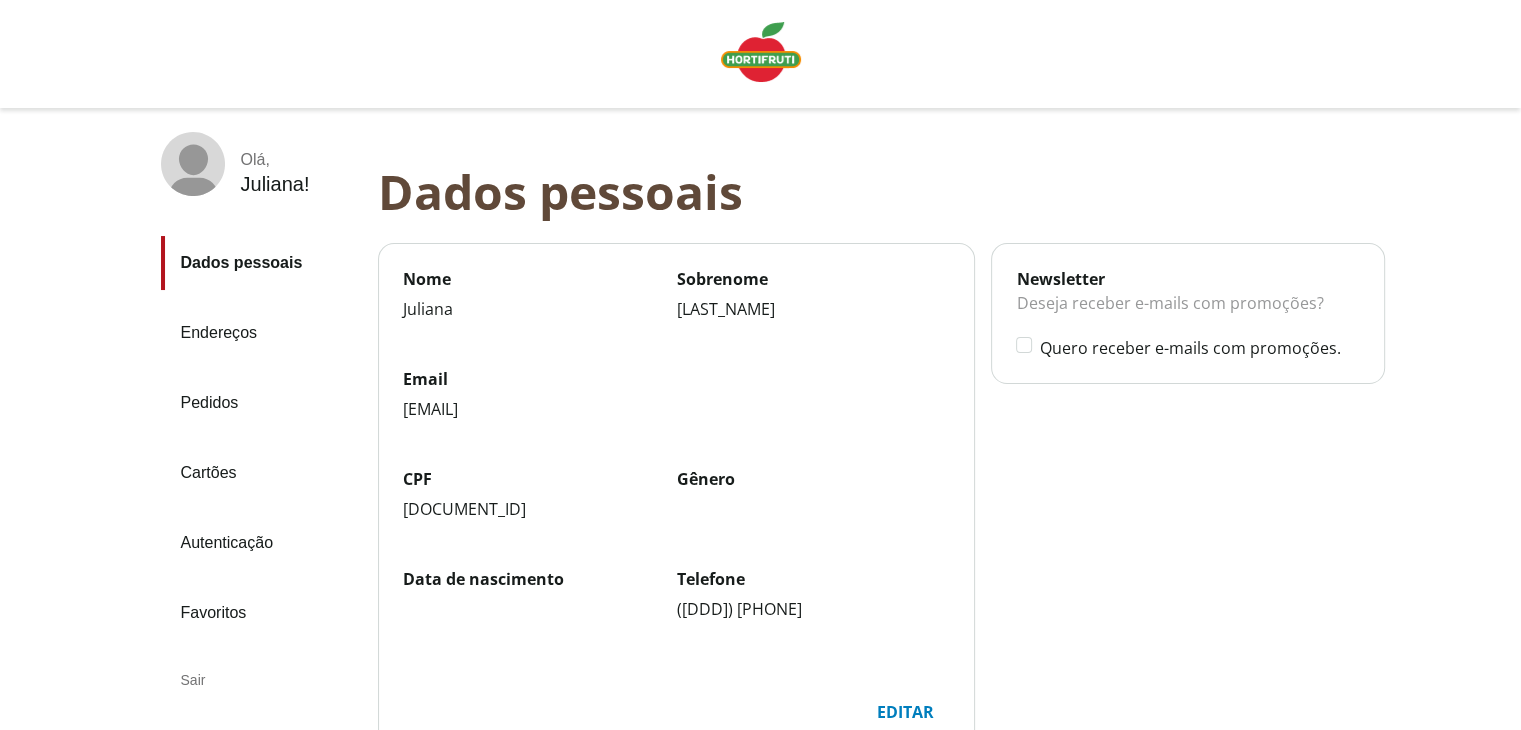 click on "Pedidos" at bounding box center (261, 403) 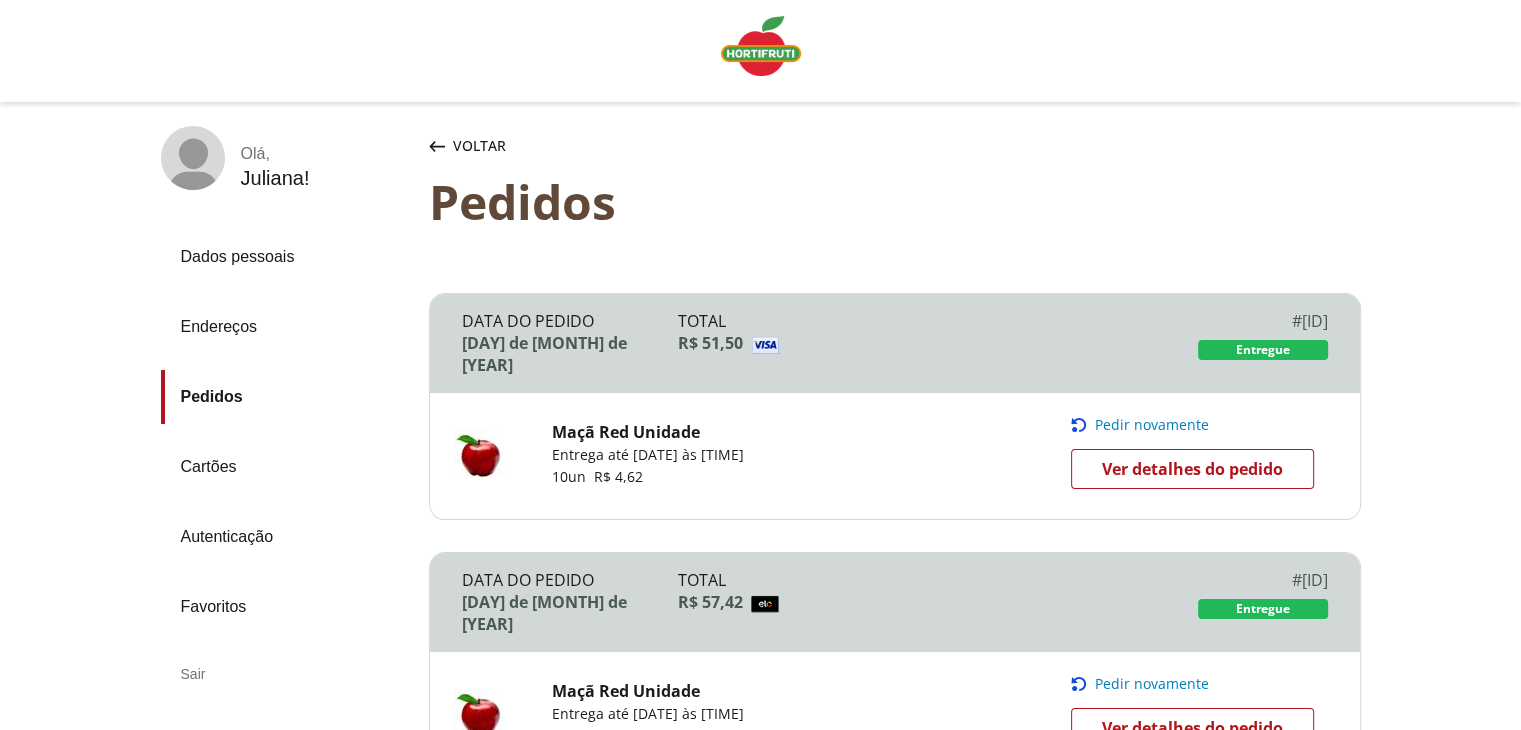 scroll, scrollTop: 8, scrollLeft: 0, axis: vertical 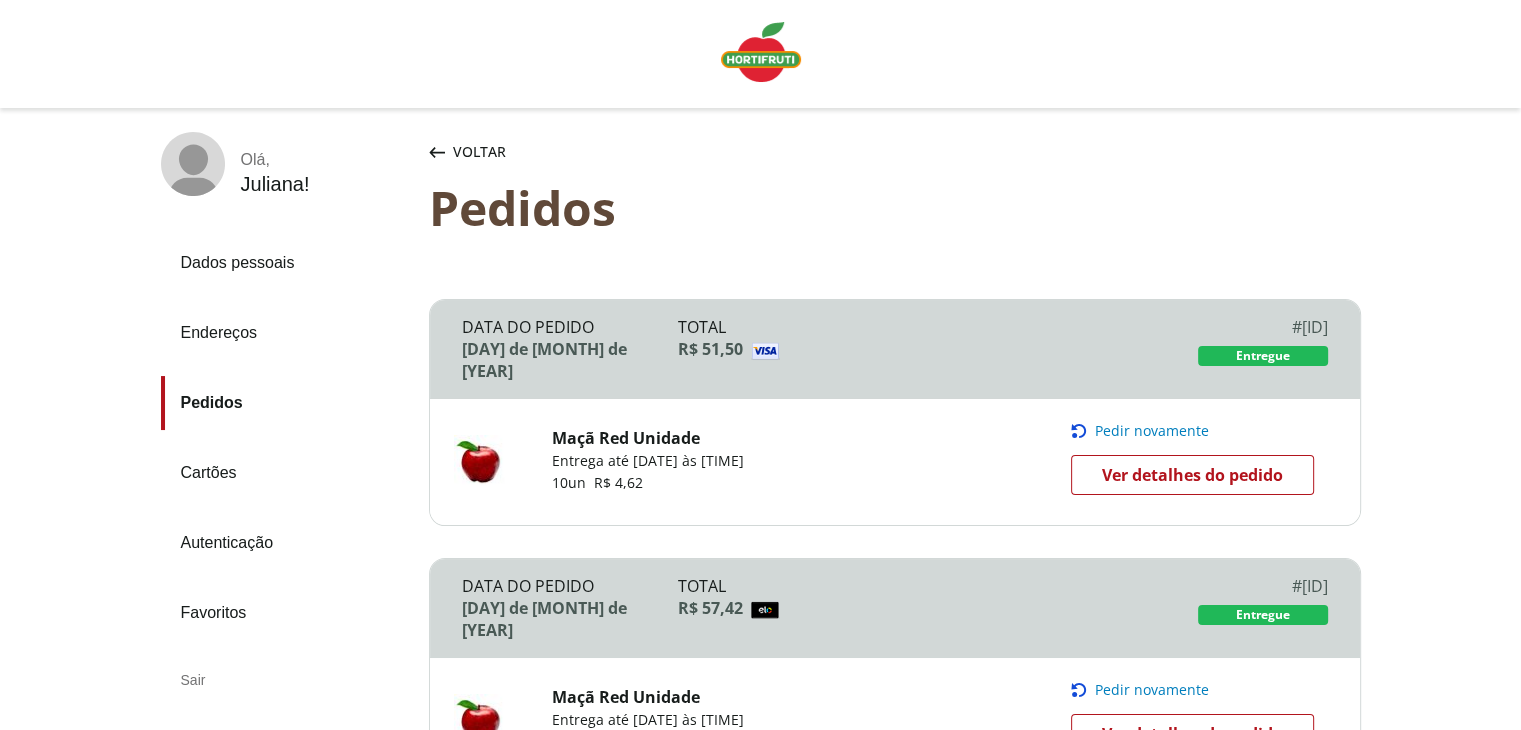 click on "Ver detalhes do pedido" at bounding box center (1192, 475) 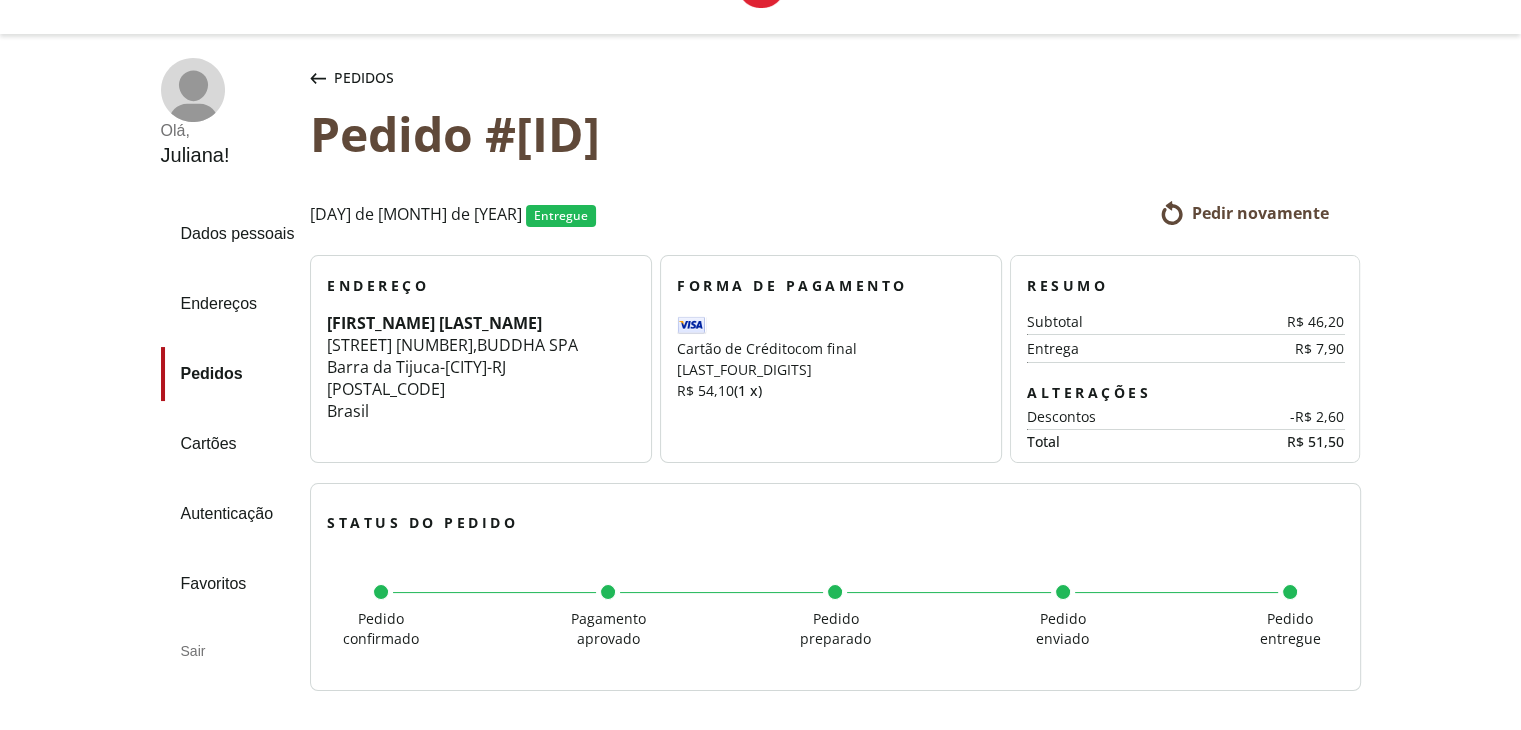 scroll, scrollTop: 0, scrollLeft: 0, axis: both 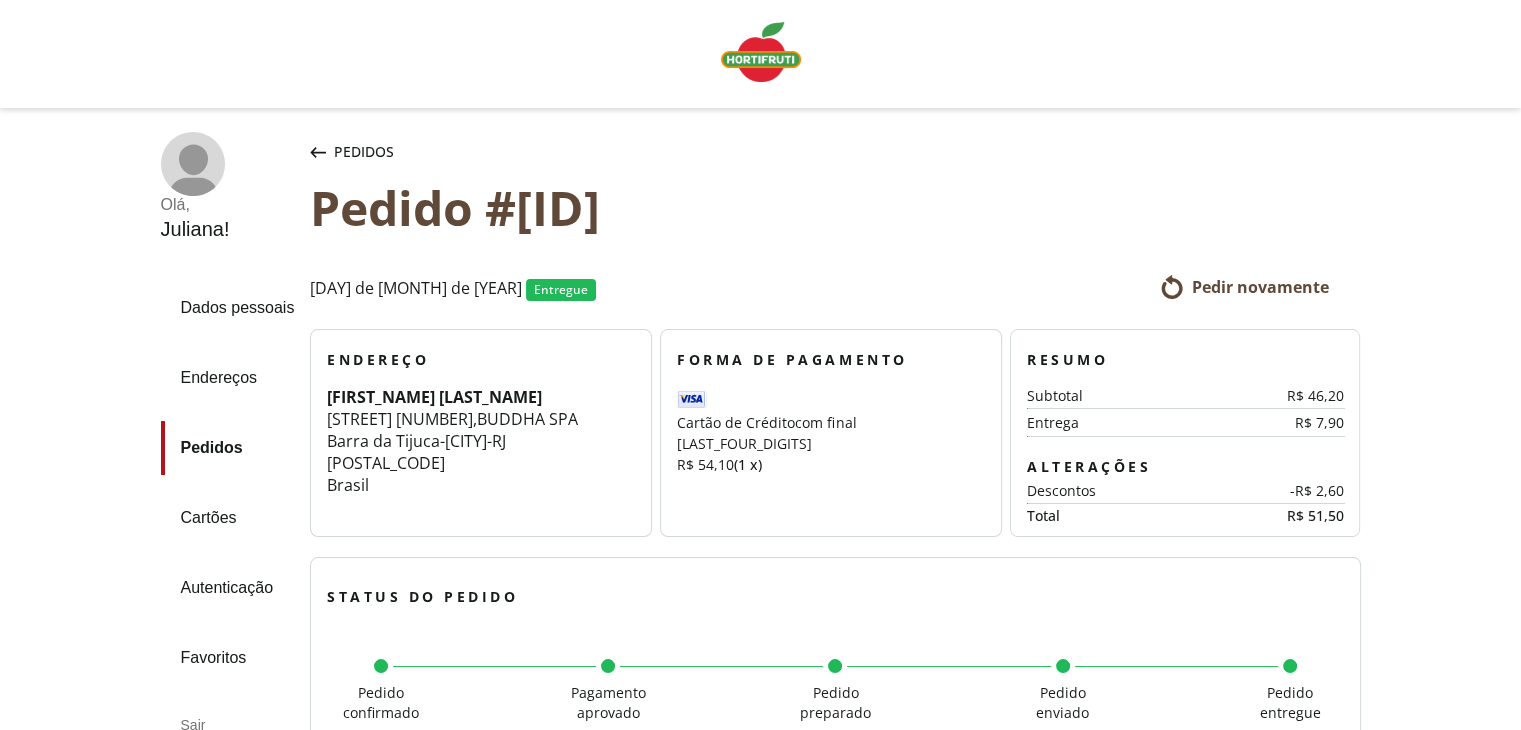 click at bounding box center (761, 52) 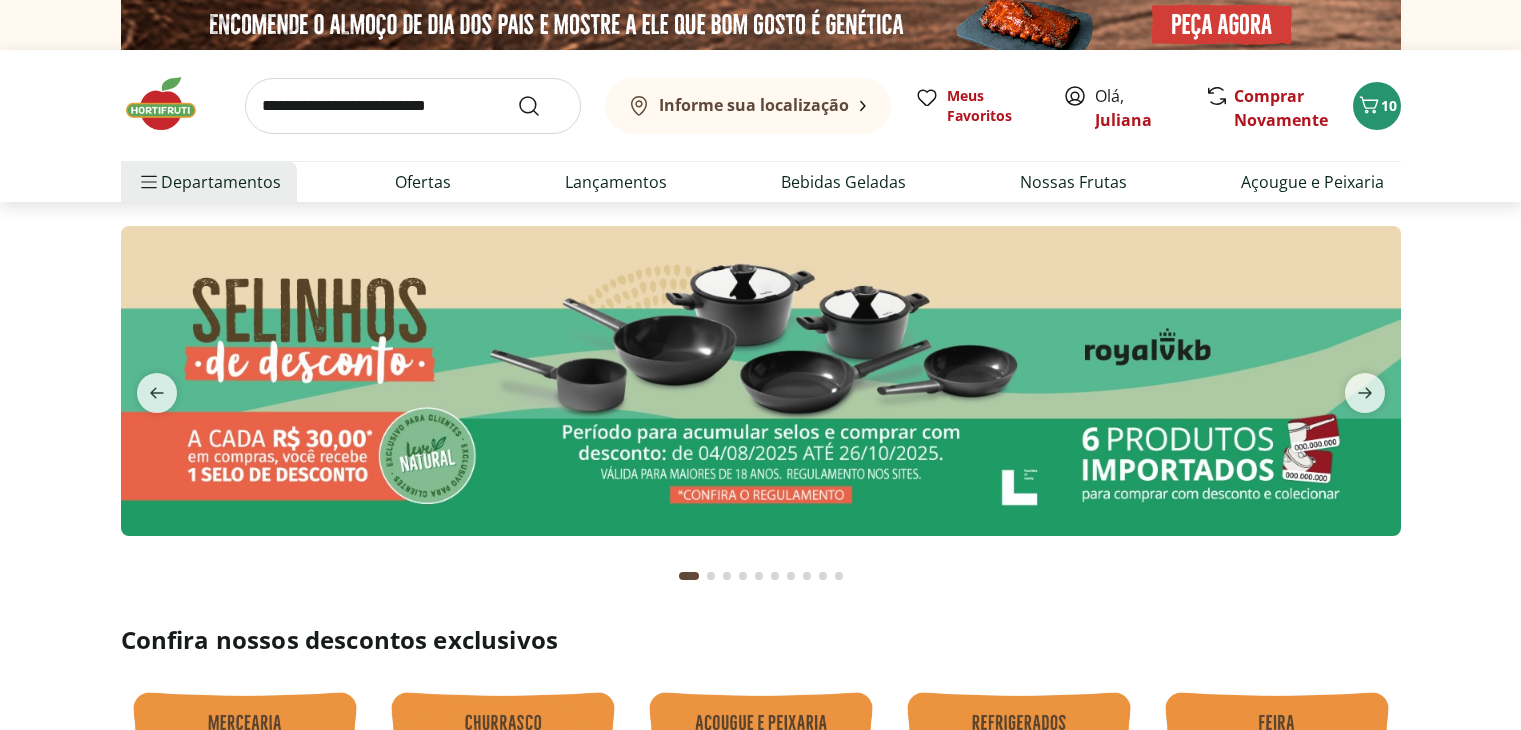 scroll, scrollTop: 0, scrollLeft: 0, axis: both 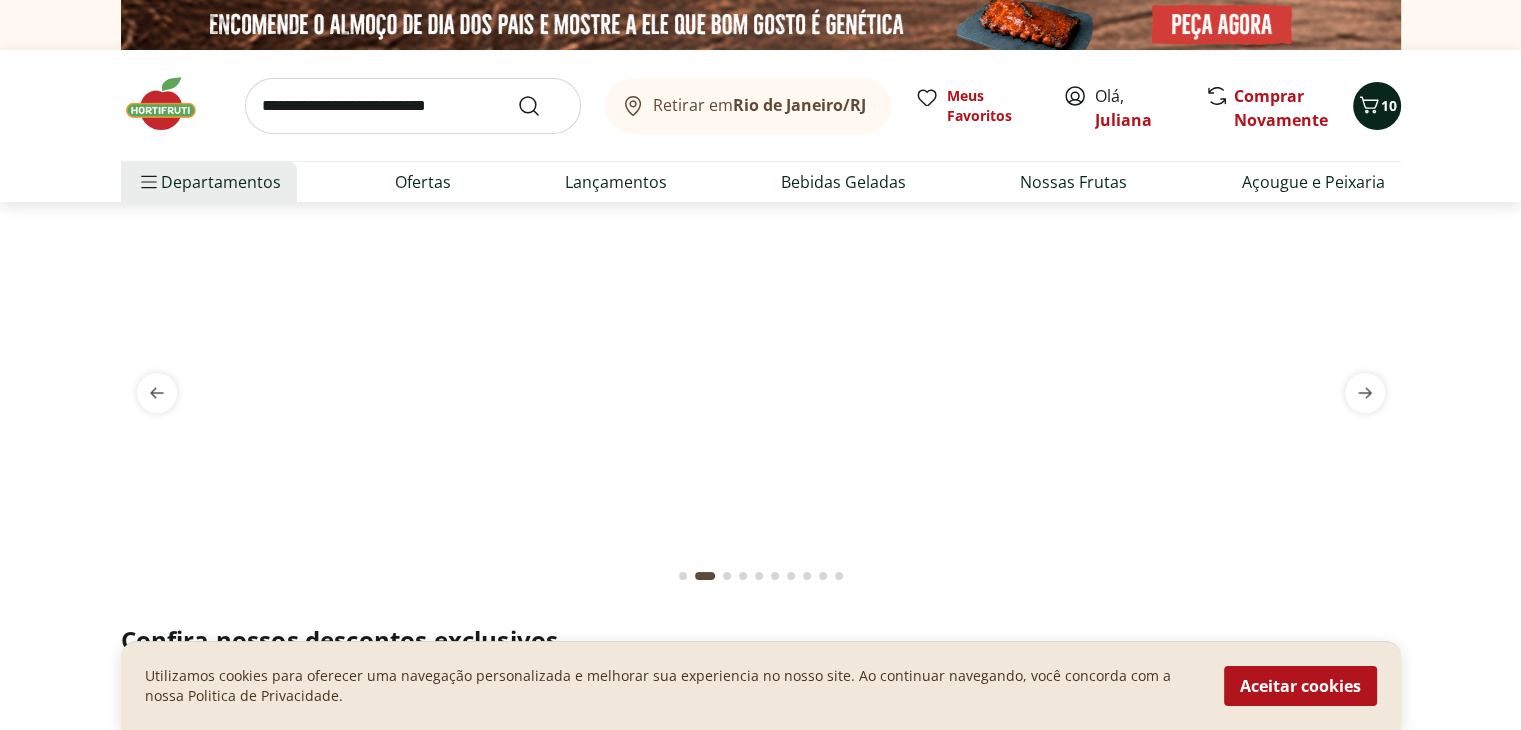 click on "10" at bounding box center [1389, 105] 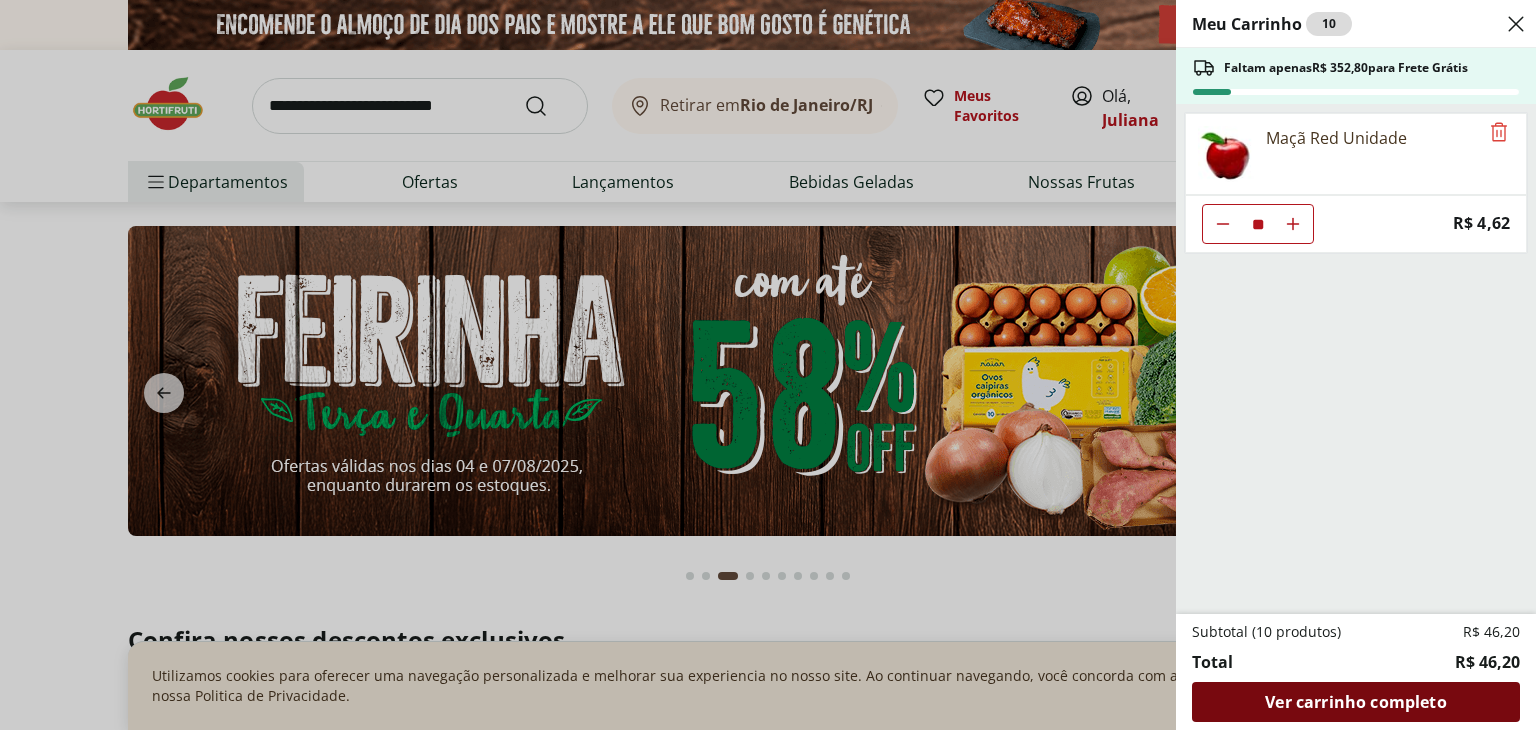 click on "Ver carrinho completo" at bounding box center [1355, 702] 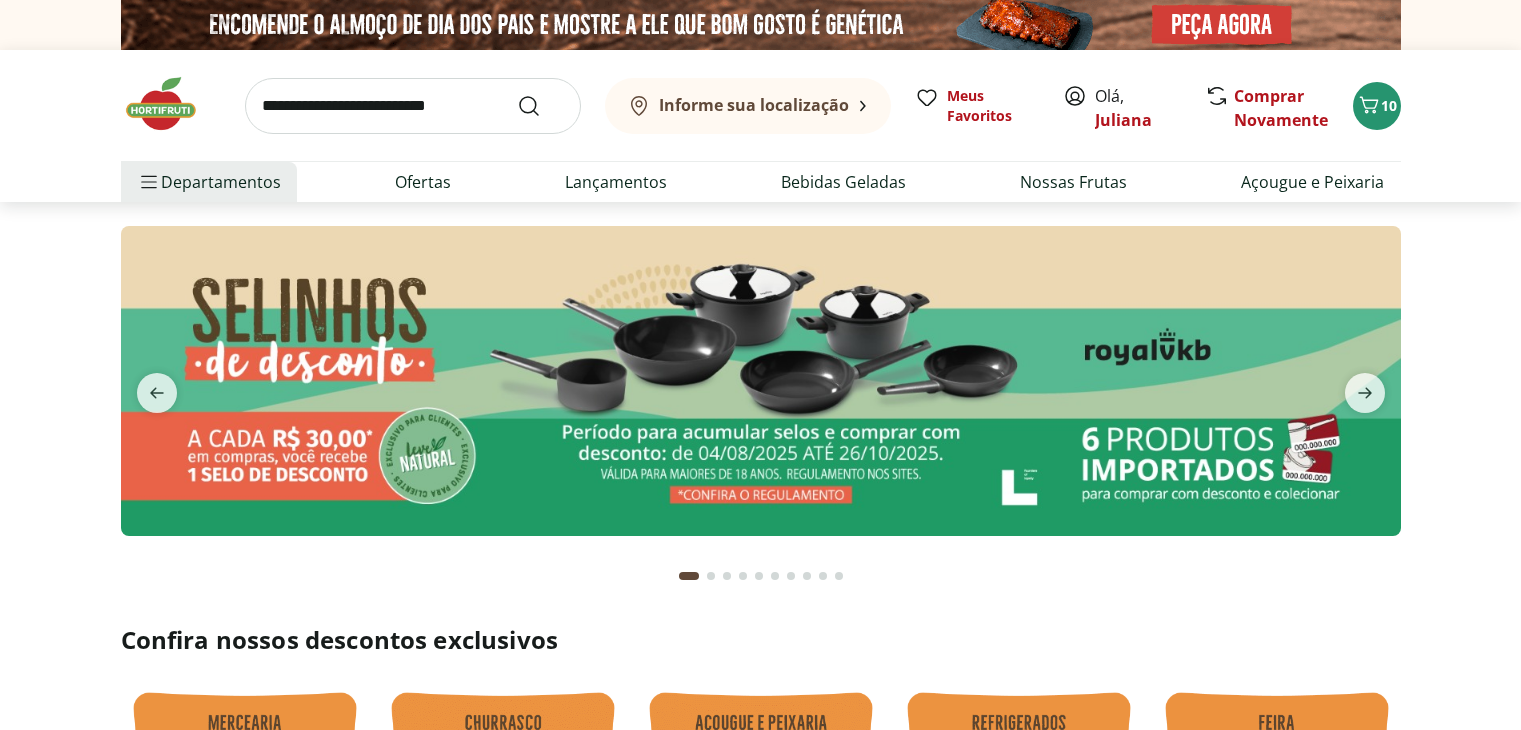 scroll, scrollTop: 0, scrollLeft: 0, axis: both 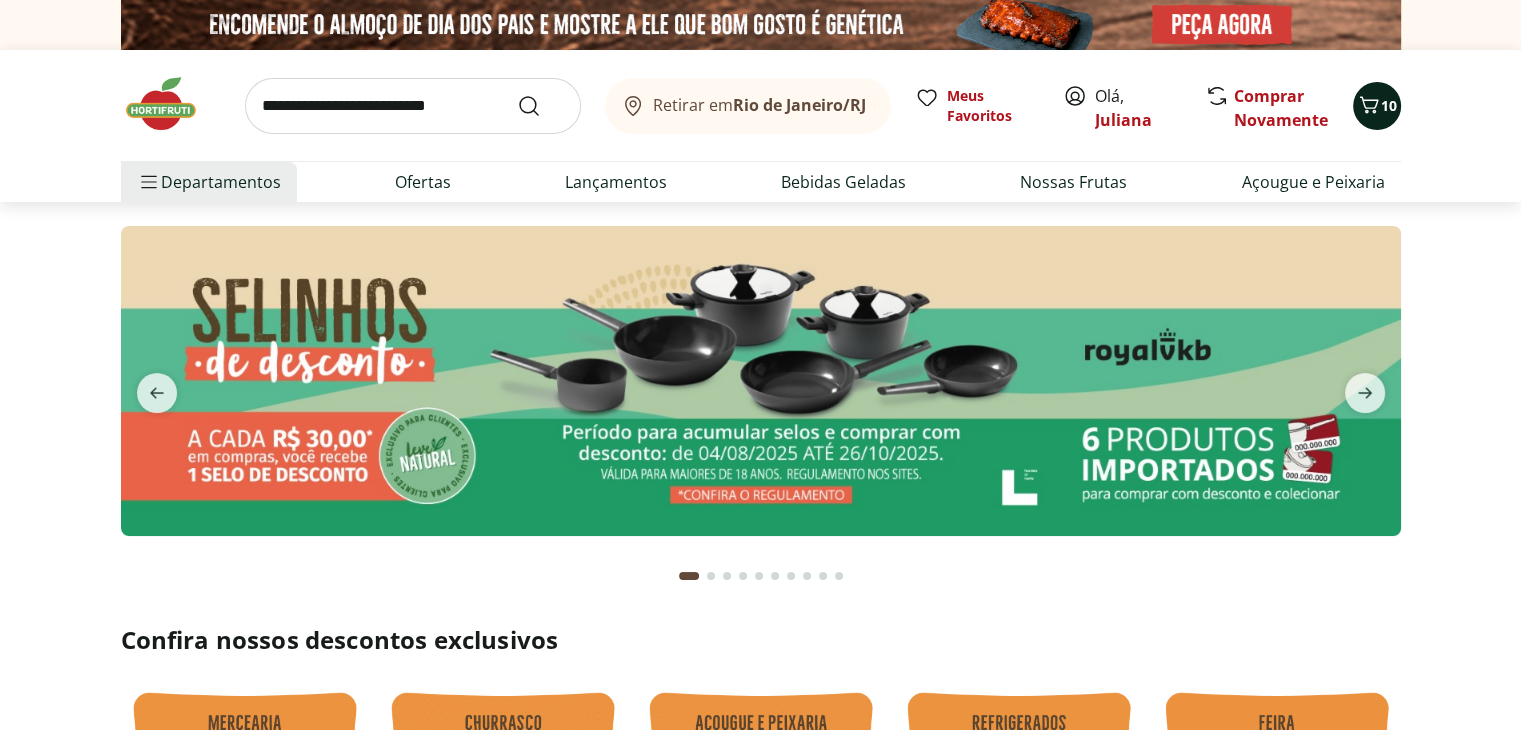 click 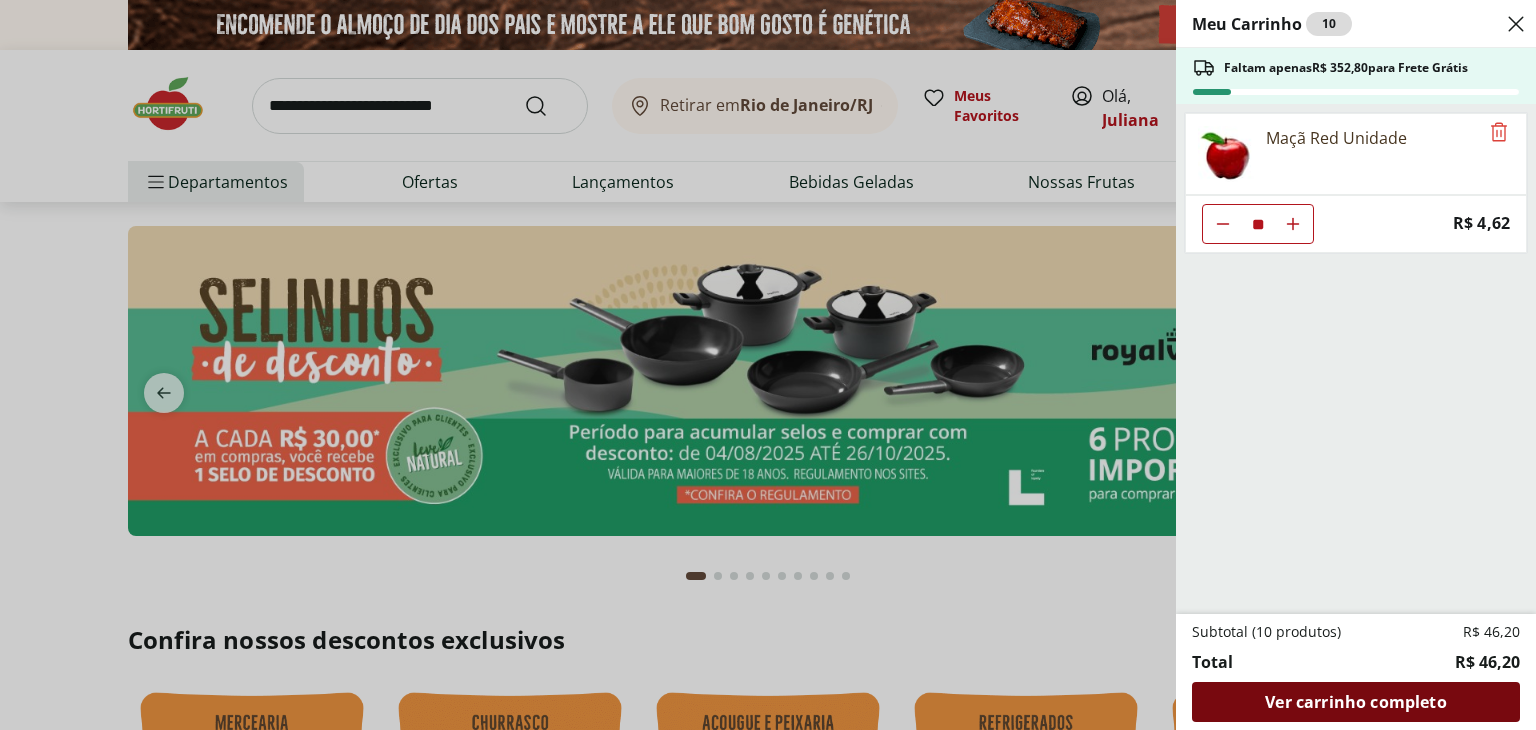 click on "Ver carrinho completo" at bounding box center (1355, 702) 